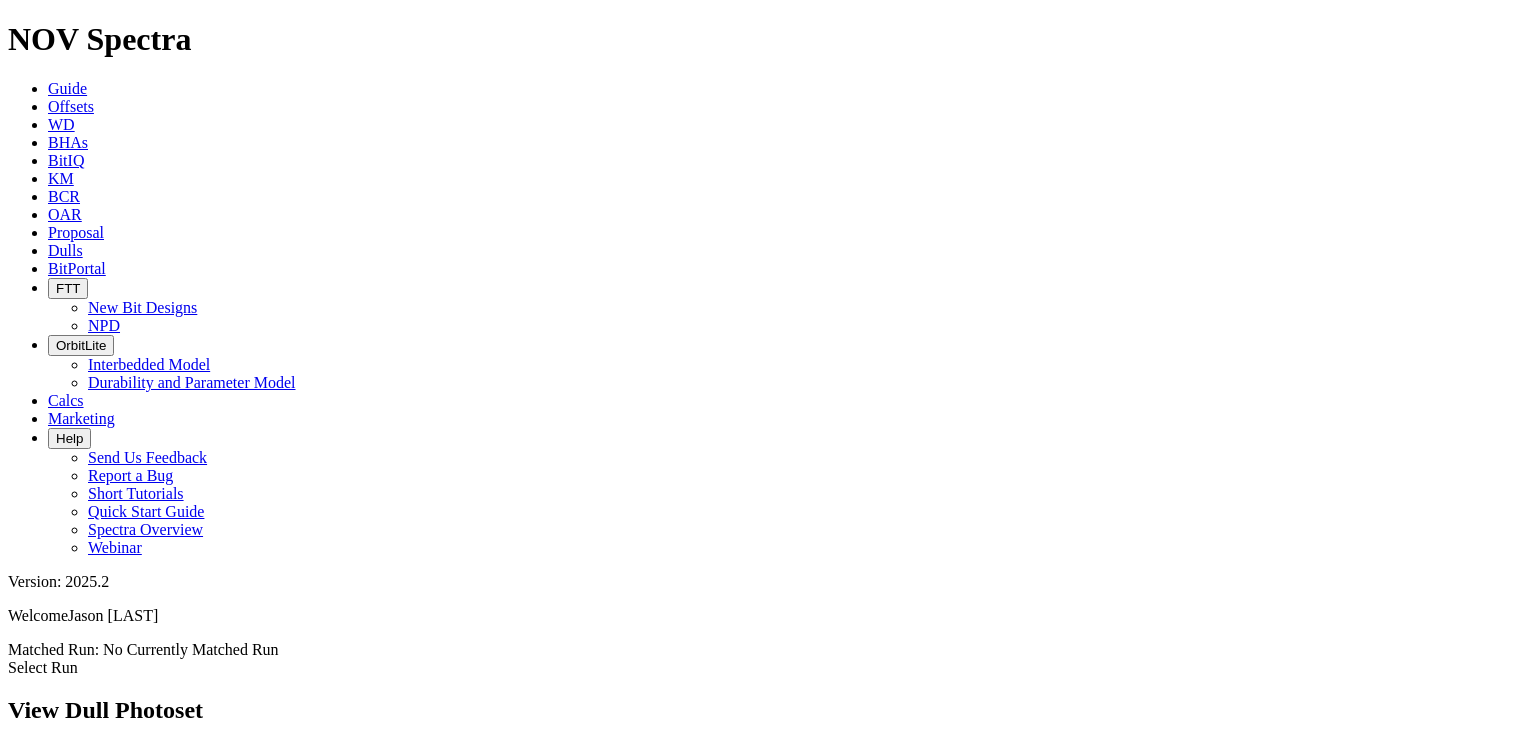 scroll, scrollTop: 0, scrollLeft: 0, axis: both 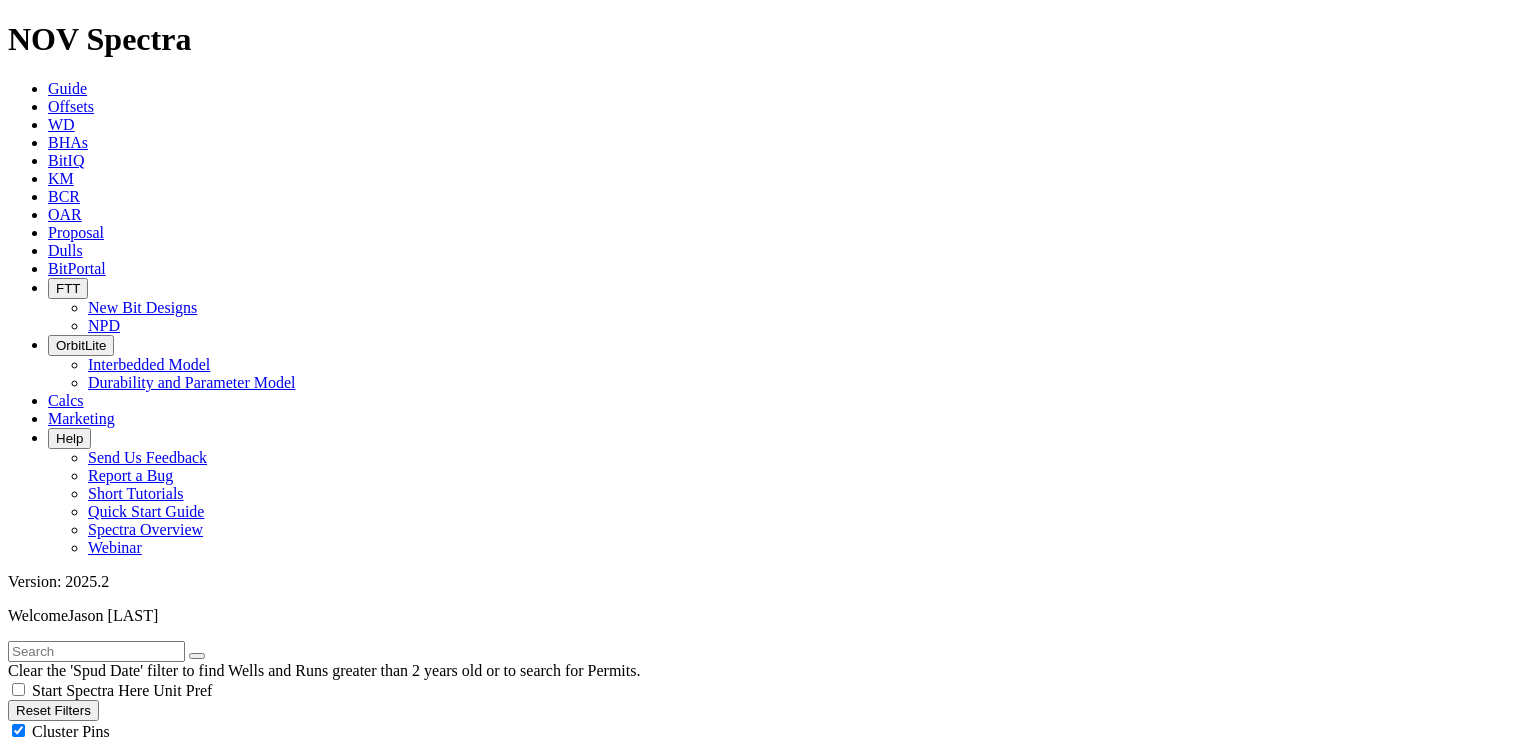 click on "7.875 - (2892) 12.25 - (2416) 8.75 - (1626) 8.5 - (1453) 17.5 - (1373) 6.75 - (1280) 9.875 - (572) 11 - (512) 14.75 - (438) 10.625 - (298) 16 - (81) 6.125 - (60) 7.88 - (12) 0 - (11) 6 - (7) 9.625 - (6) 11.625 - (5) 10.063 - (4) 26 - (4) 7.625 - (3) 8 - (3) 12.125 - (3) 2.875 - (2) 6.25 - (2) 7.75 - (2) 7.785 - (2) 12.5 - (2) 13.5 - (2) 22 - (2) 4.75 - (1) 6.375 - (1) 6.5 - (1) 6.625 - (1) 7.375 - (1) 7.79 - (1) 8.375 - (1) 8.582 - (1) 8.875 - (1) 9.75 - (1) 9.87 - (1) 10.75 - (1) 12 - (1) 12.281 - (1) 14.5 - (1) 17.75 - (1) 30.25 - (1)" at bounding box center [129, 1770] 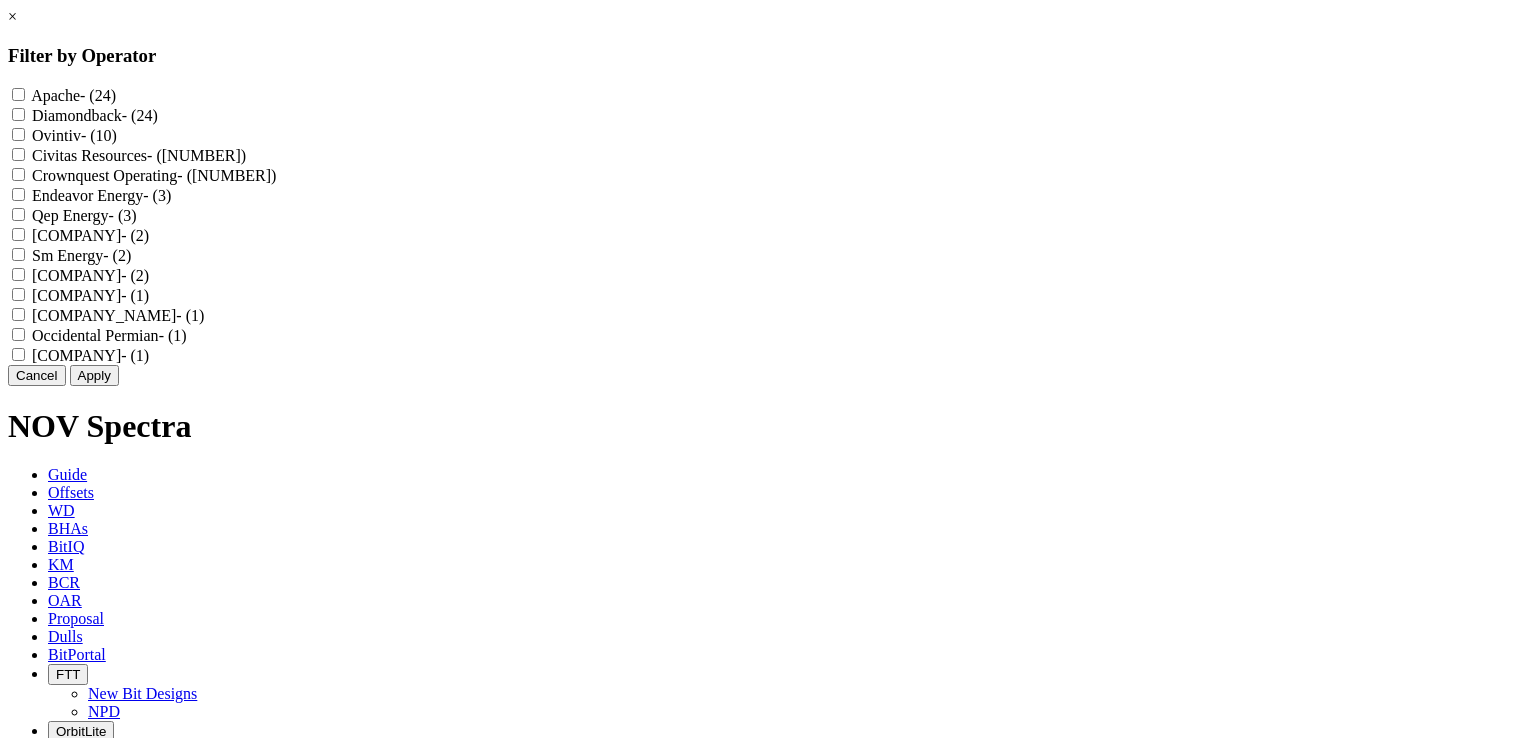 click on "Diamondback   - (24)" at bounding box center [18, 114] 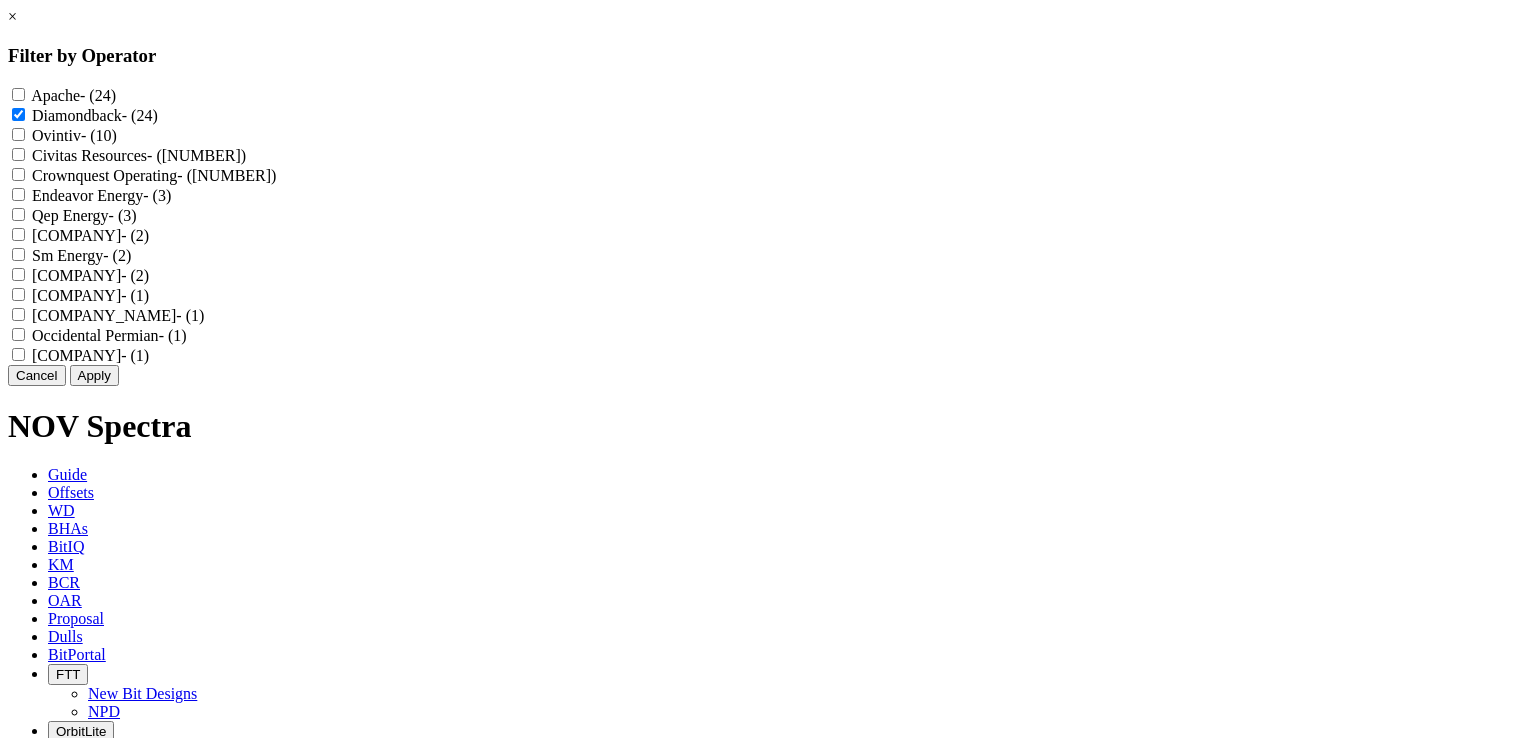 click on "Apply" at bounding box center [94, 375] 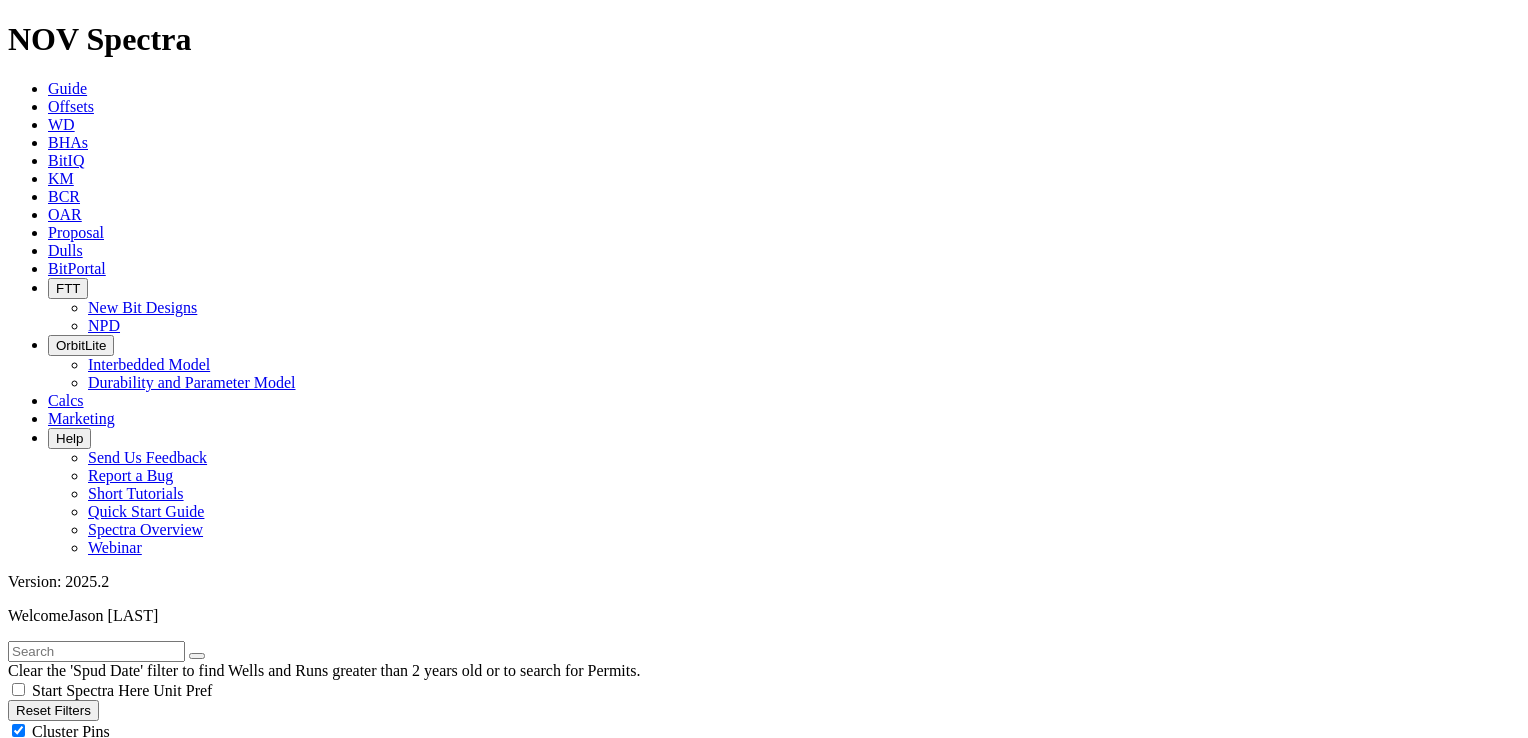 click 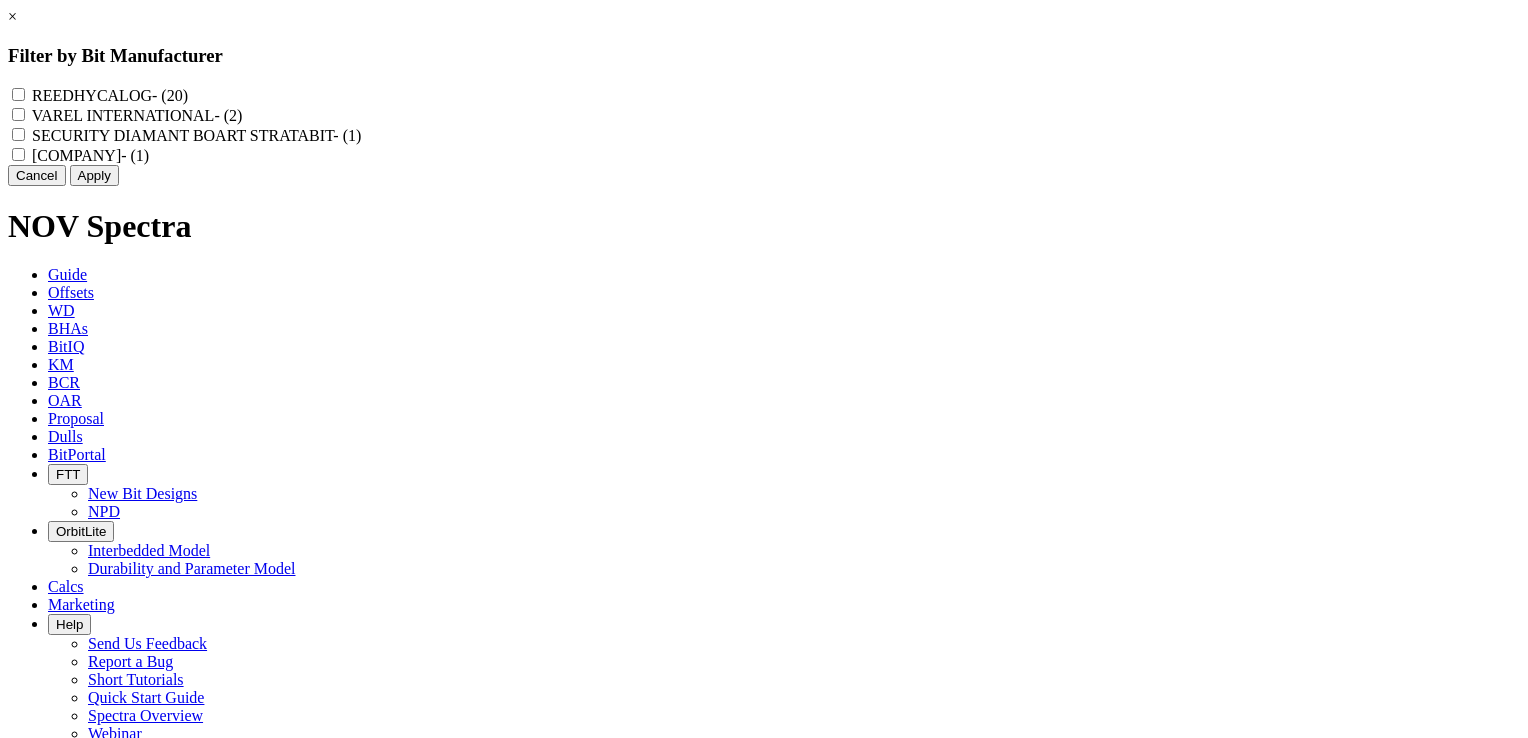 click on "[COMPANY]   - (2)" at bounding box center [18, 114] 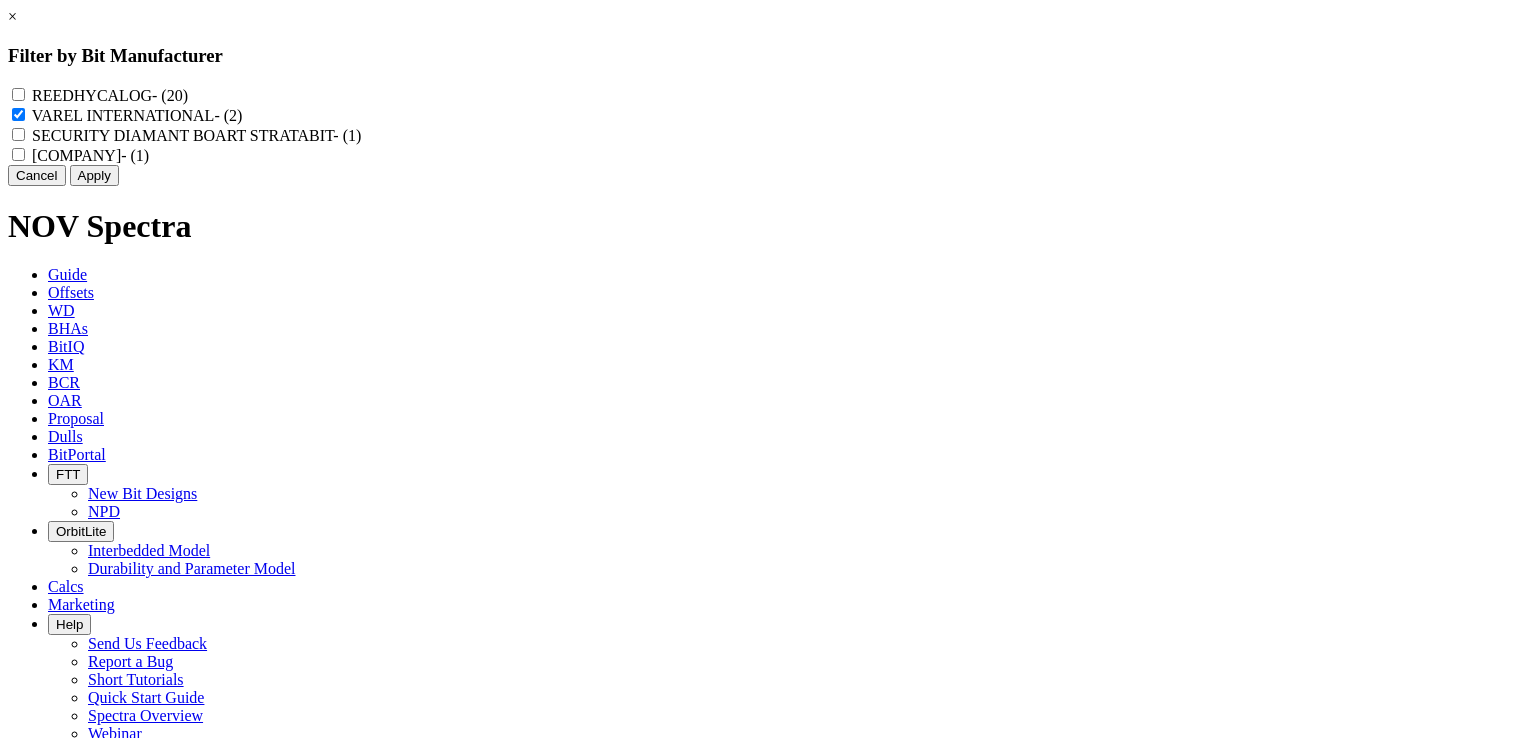 click on "Apply" at bounding box center (94, 175) 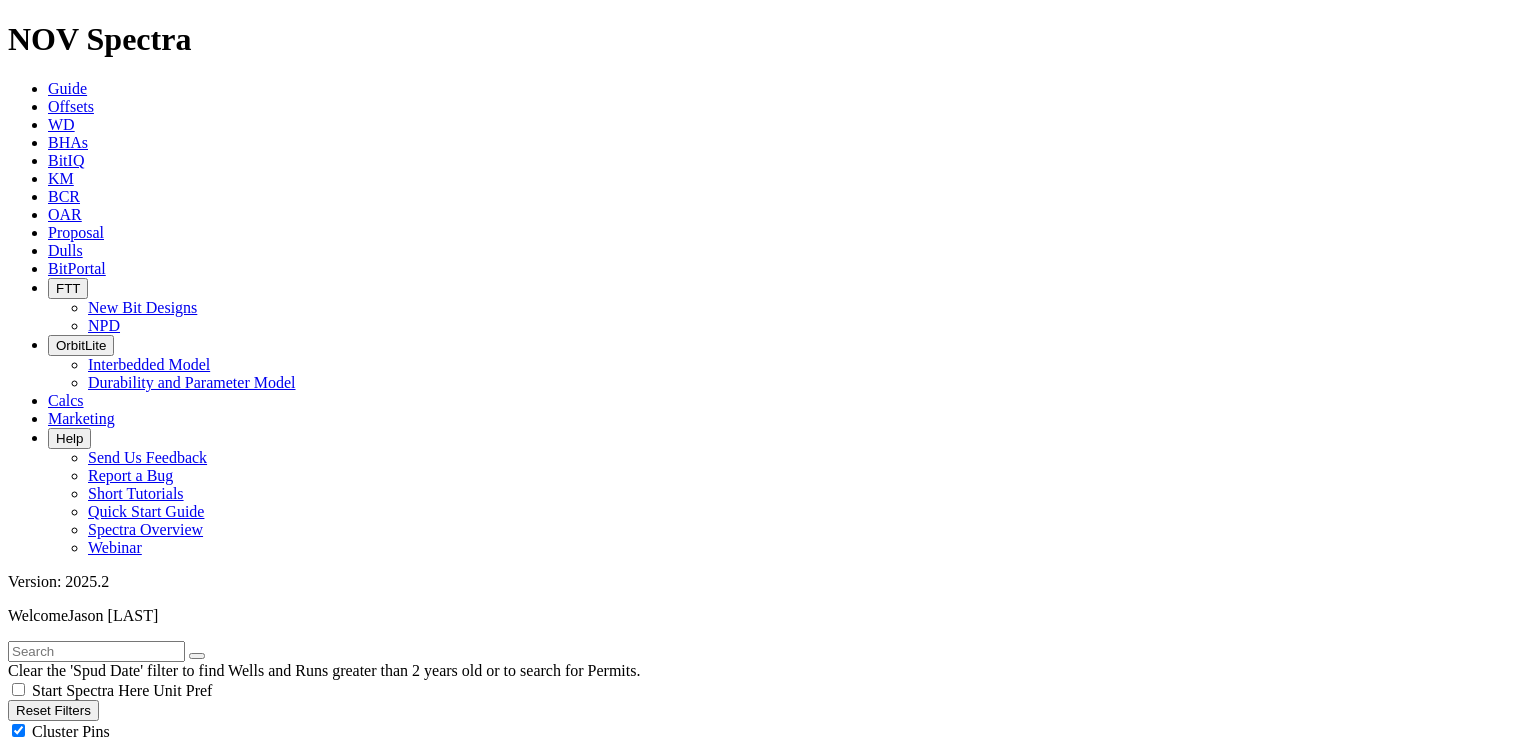 scroll, scrollTop: 0, scrollLeft: 0, axis: both 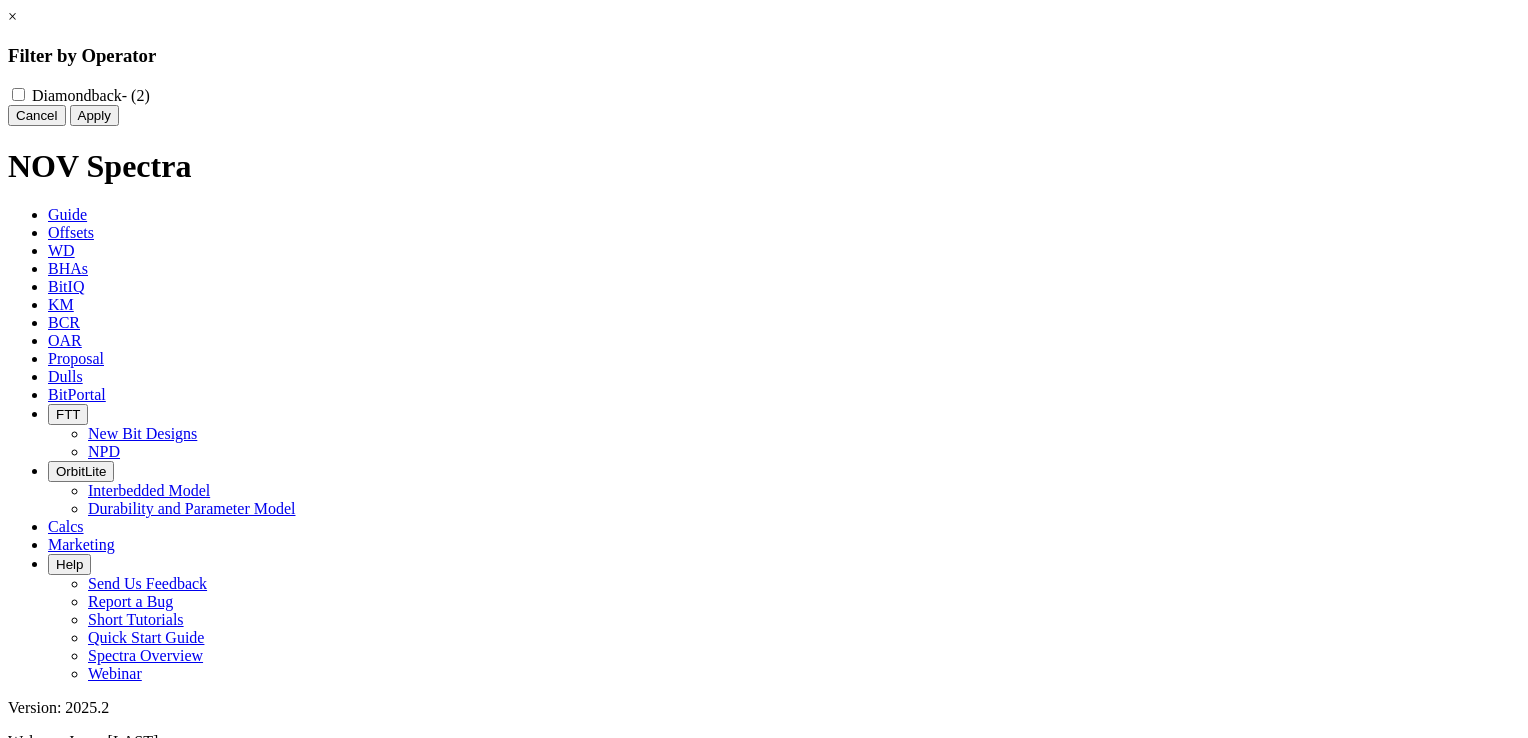 click on "[OPERATOR] - (2)" at bounding box center [18, 94] 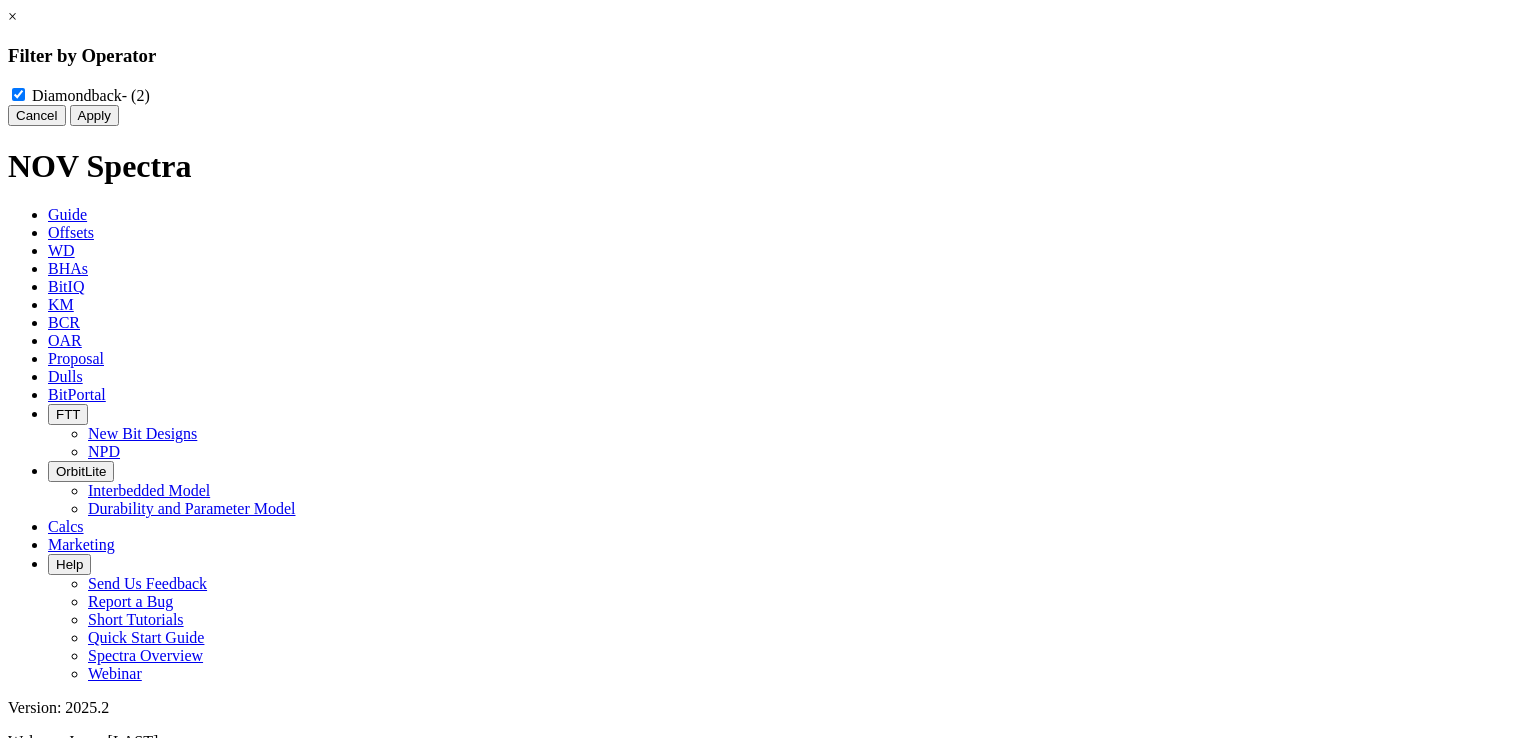 click on "Apply" at bounding box center [94, 115] 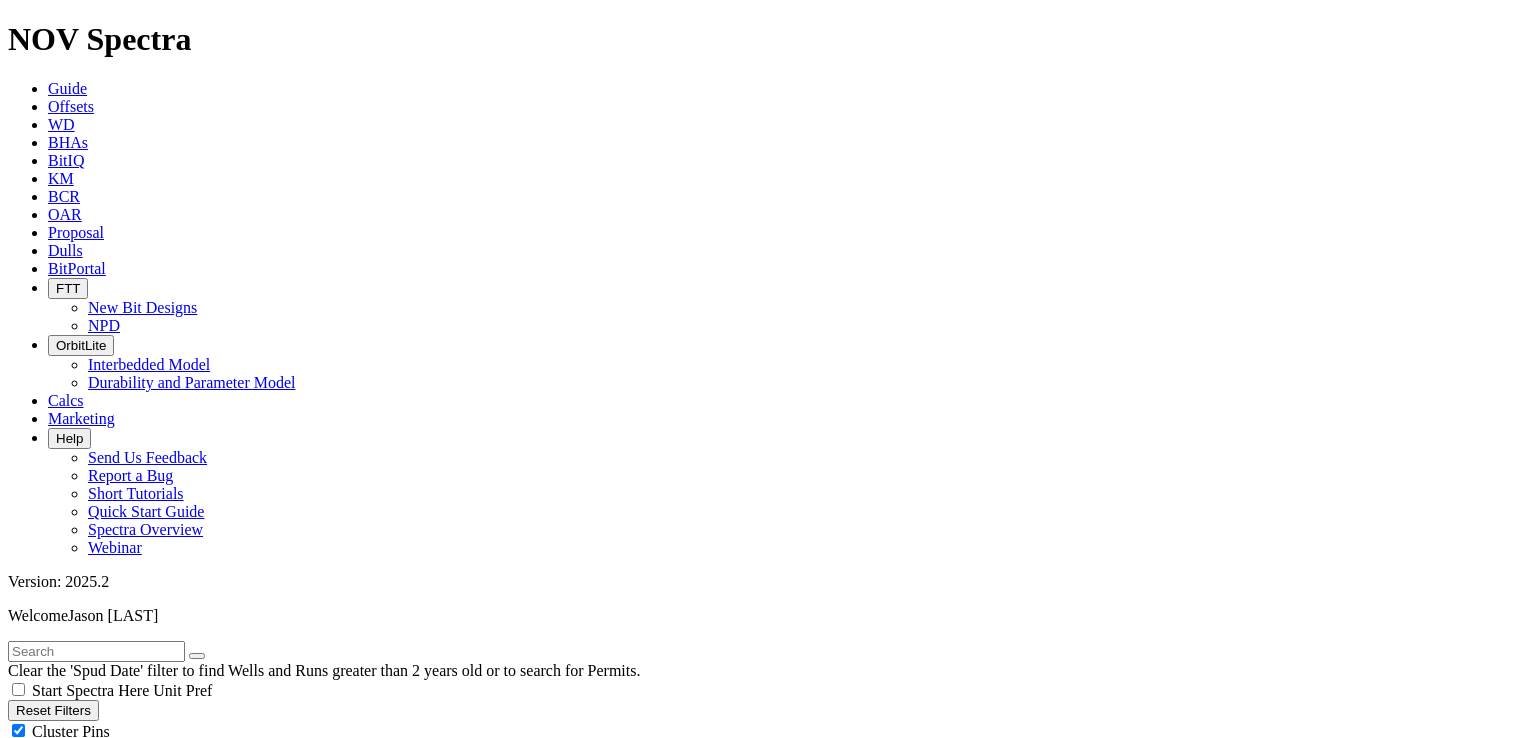 scroll, scrollTop: 800, scrollLeft: 0, axis: vertical 